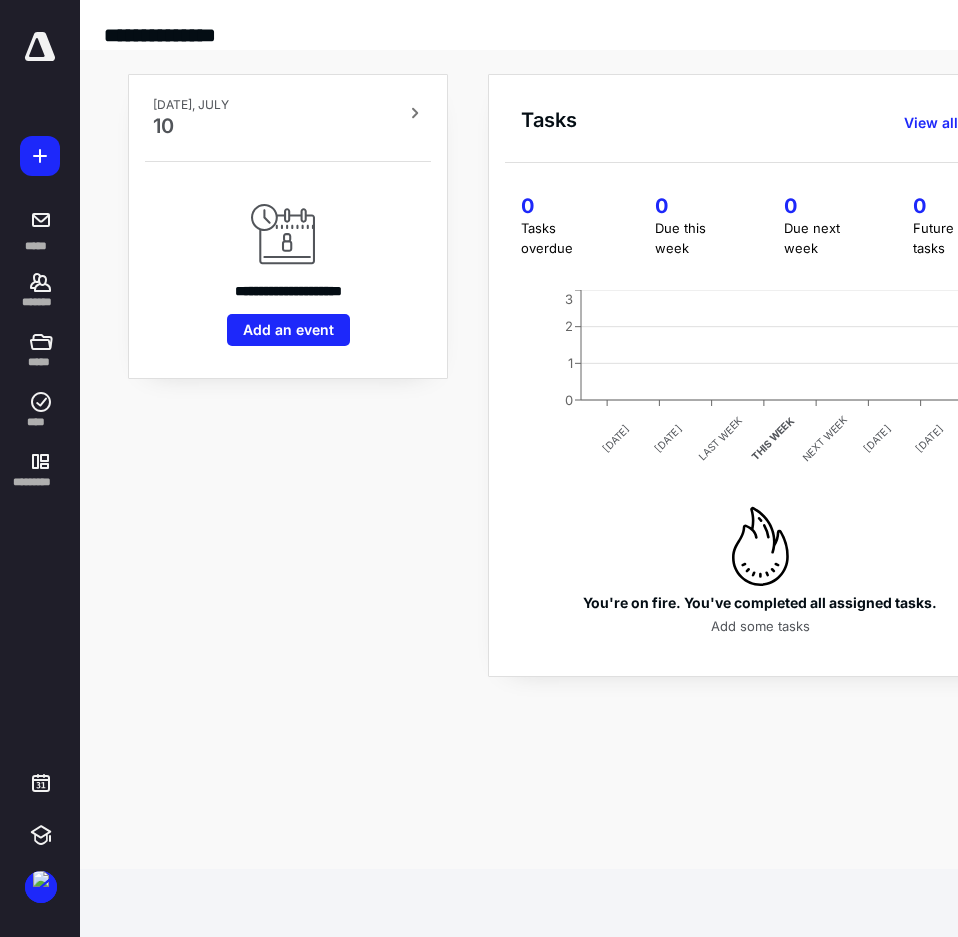 scroll, scrollTop: 0, scrollLeft: 0, axis: both 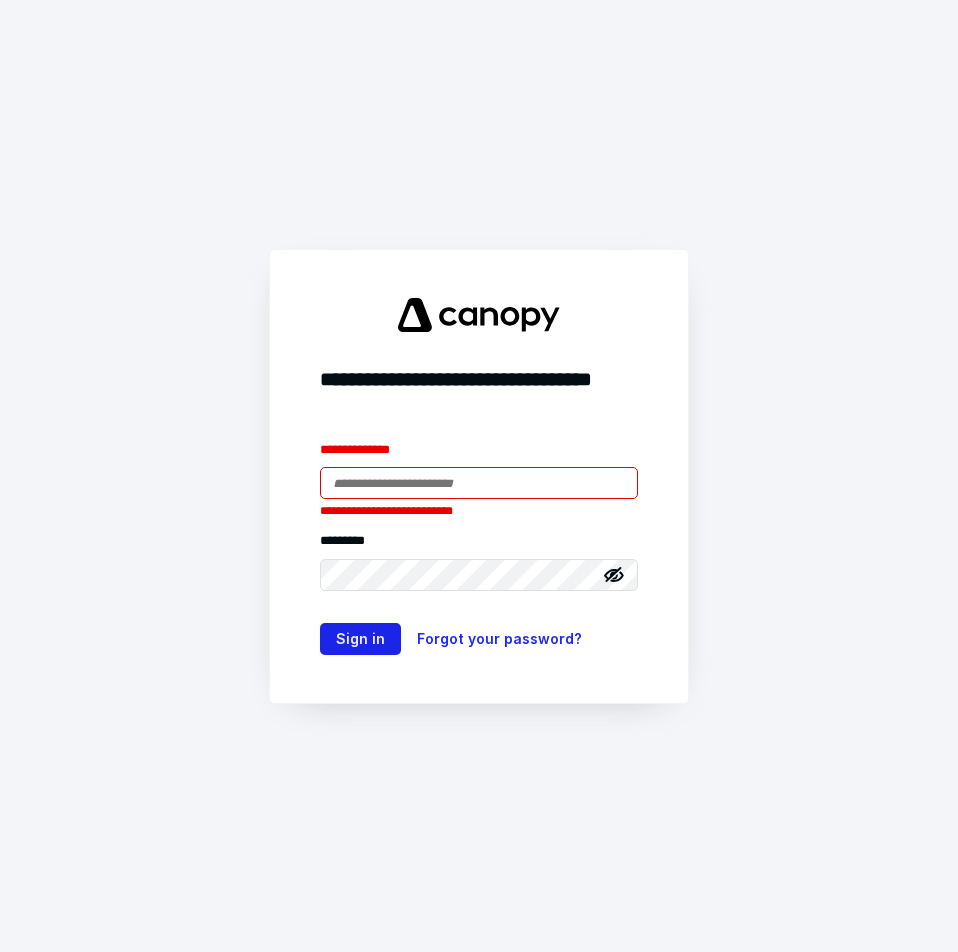 type on "**********" 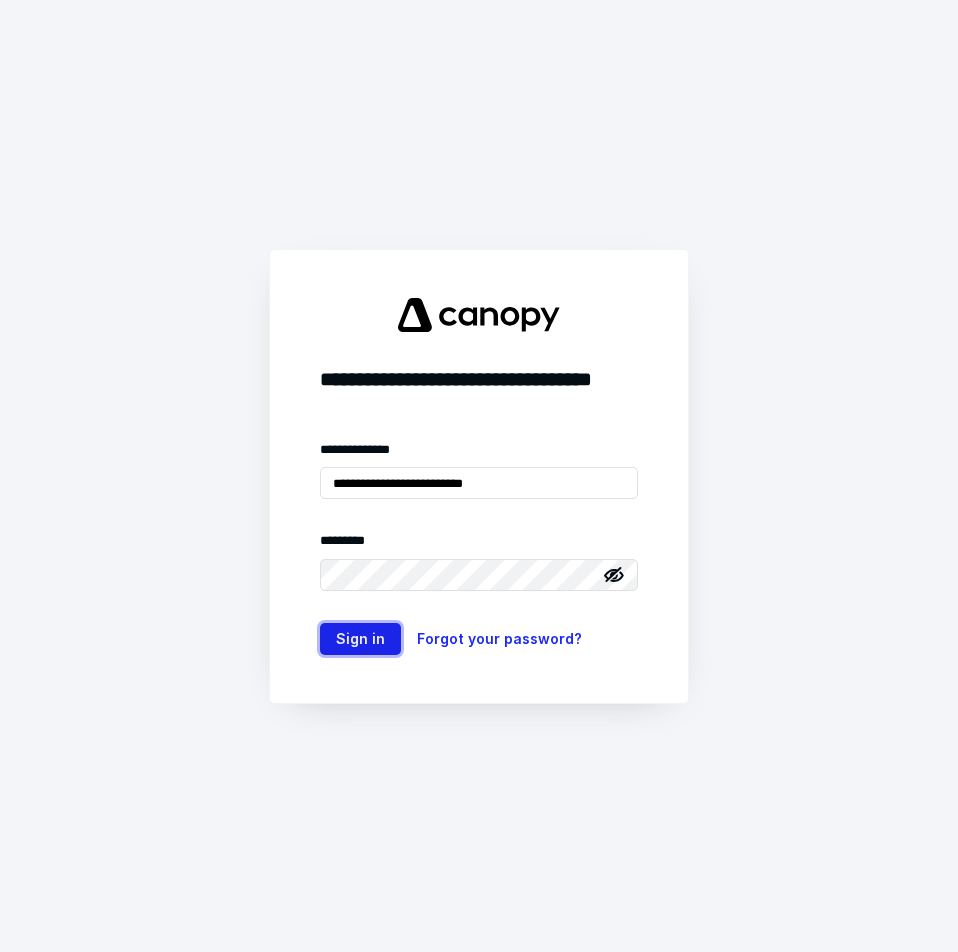 click on "Sign in" at bounding box center (360, 639) 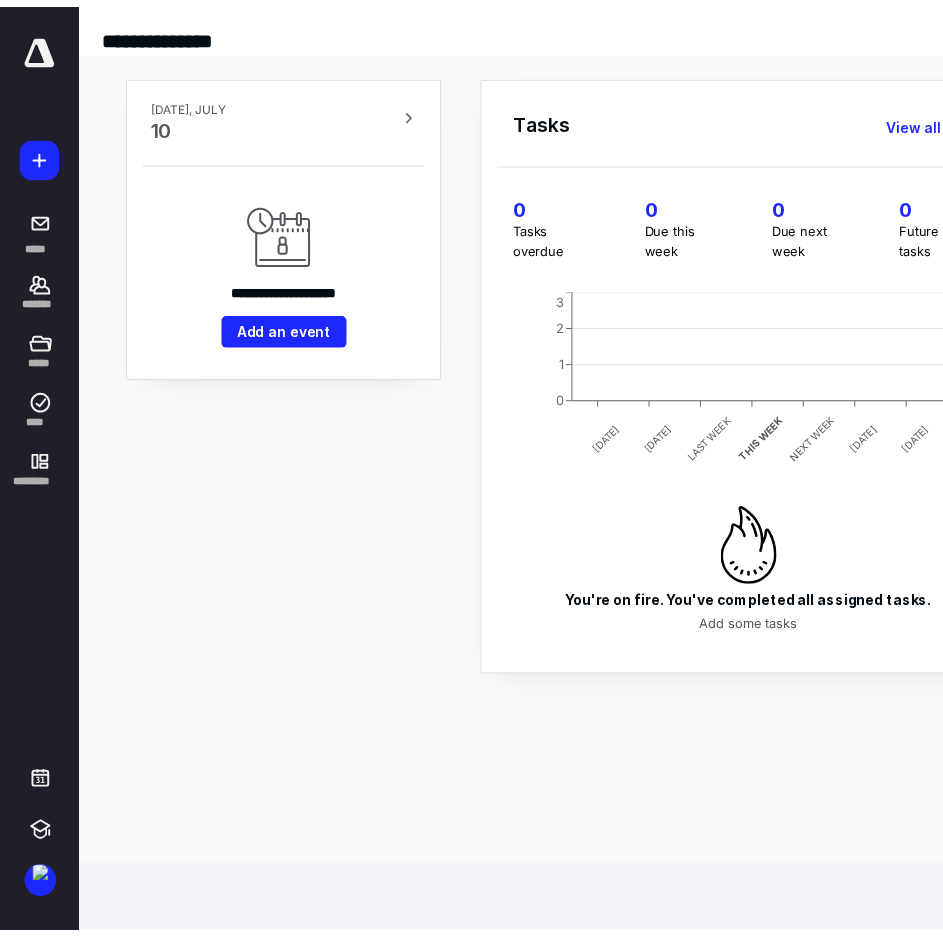 scroll, scrollTop: 0, scrollLeft: 0, axis: both 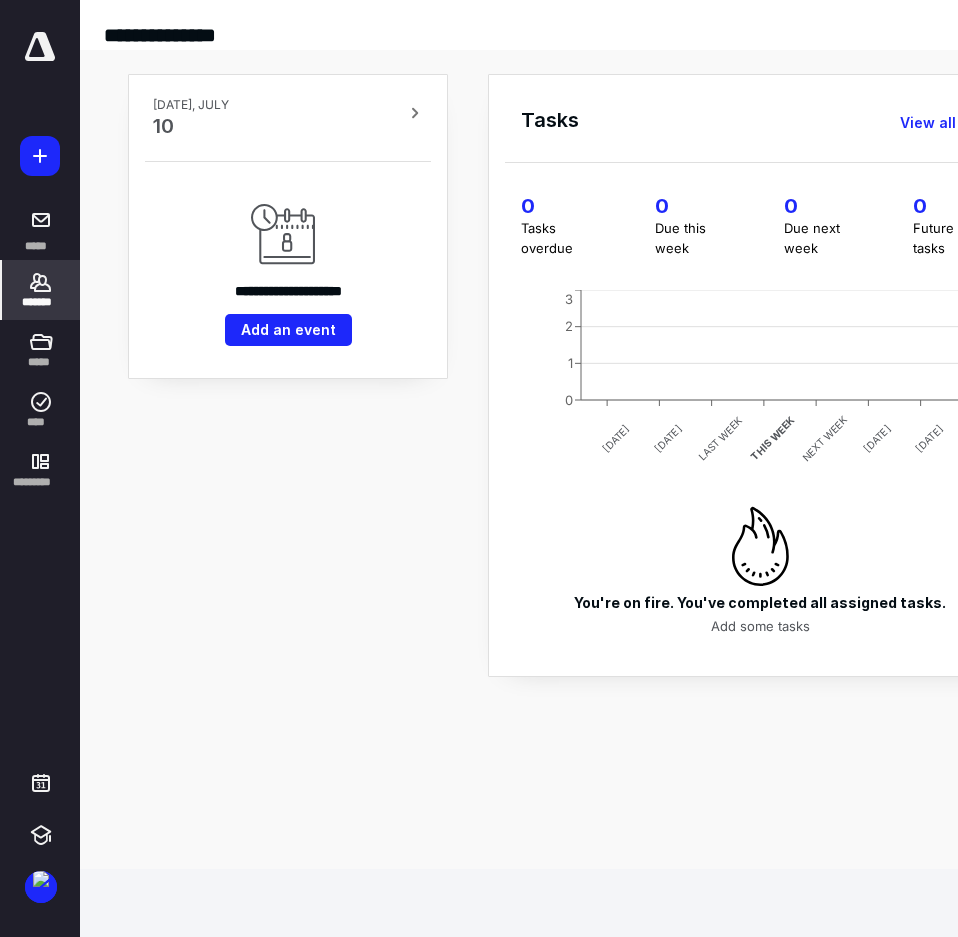 click on "*******" at bounding box center (41, 290) 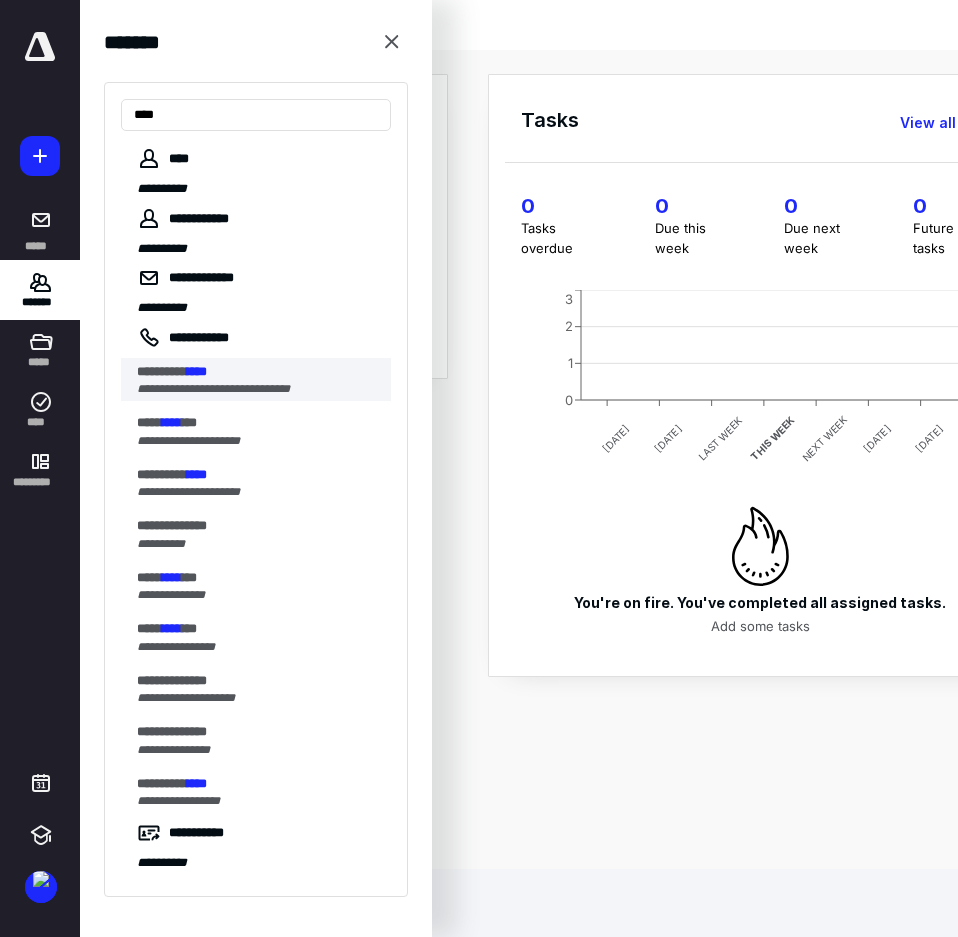 type on "****" 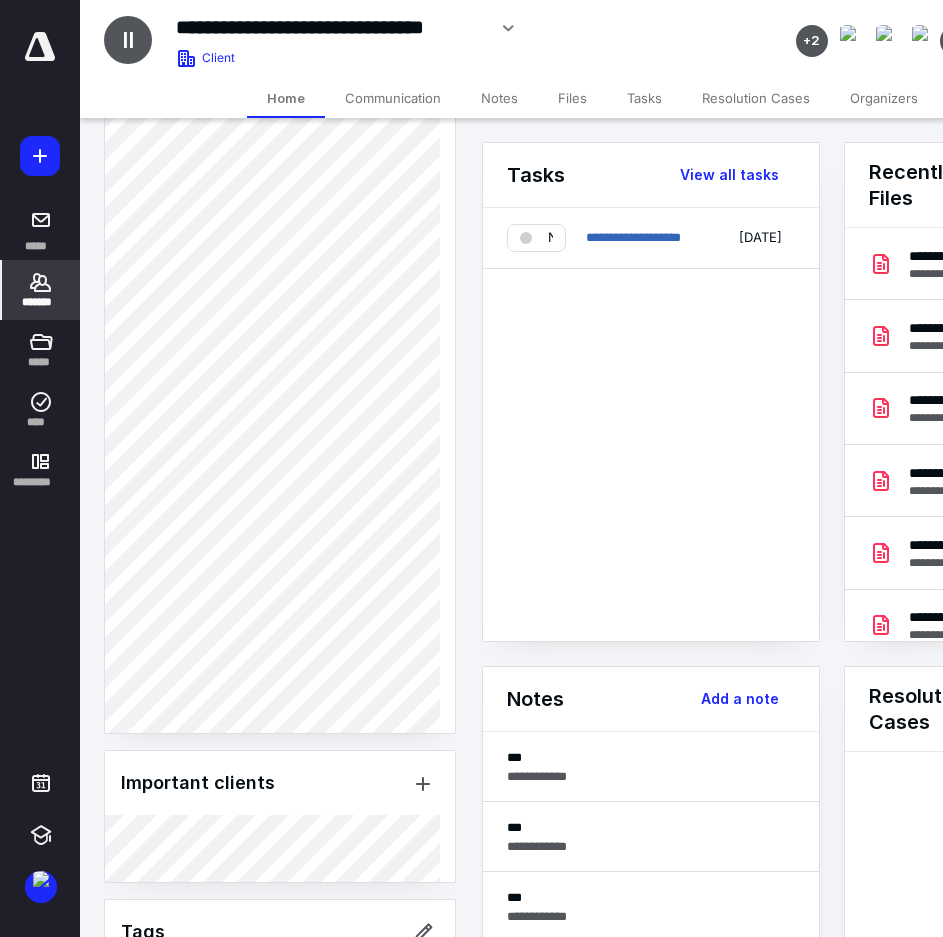 scroll, scrollTop: 953, scrollLeft: 0, axis: vertical 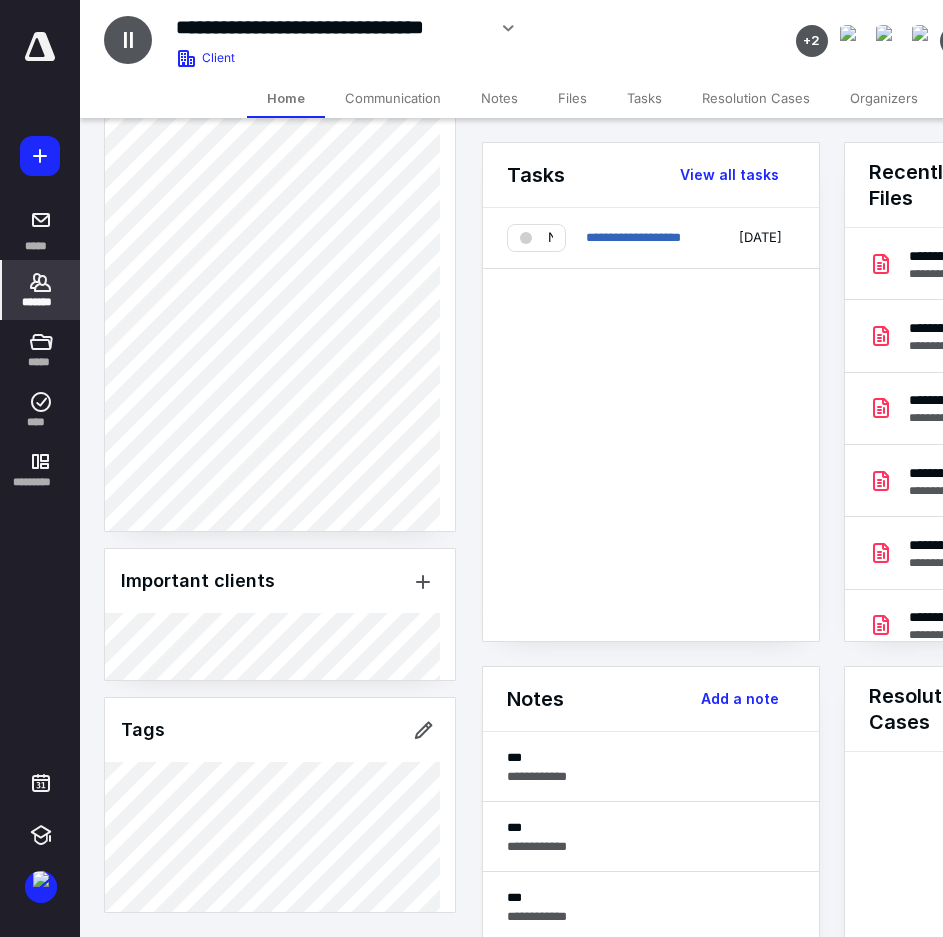 click at bounding box center [40, 50] 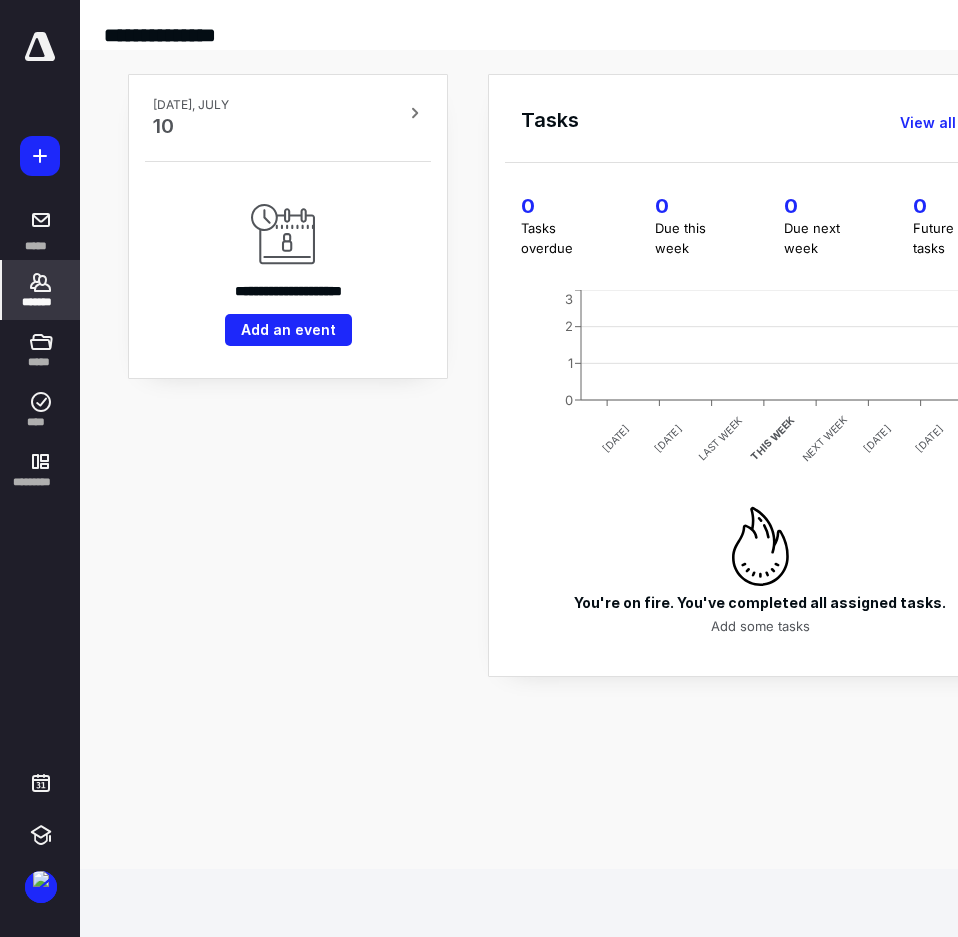 click on "*******" at bounding box center (41, 290) 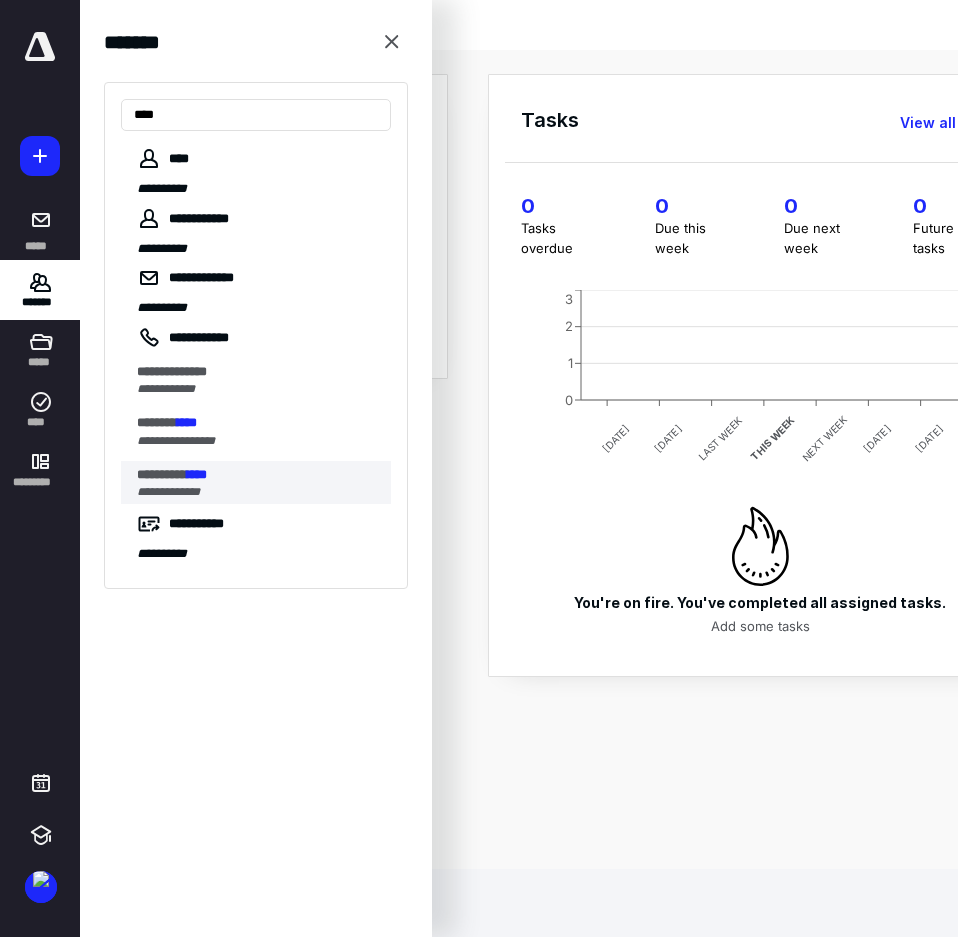 type on "****" 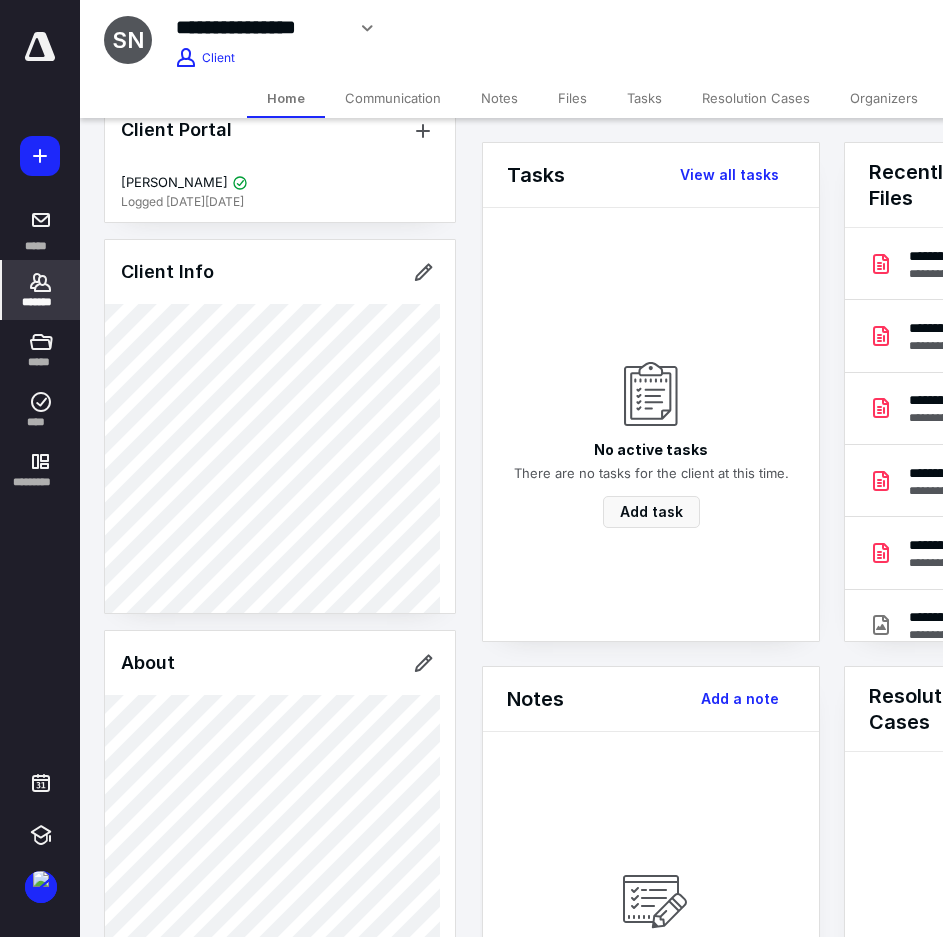 scroll, scrollTop: 0, scrollLeft: 0, axis: both 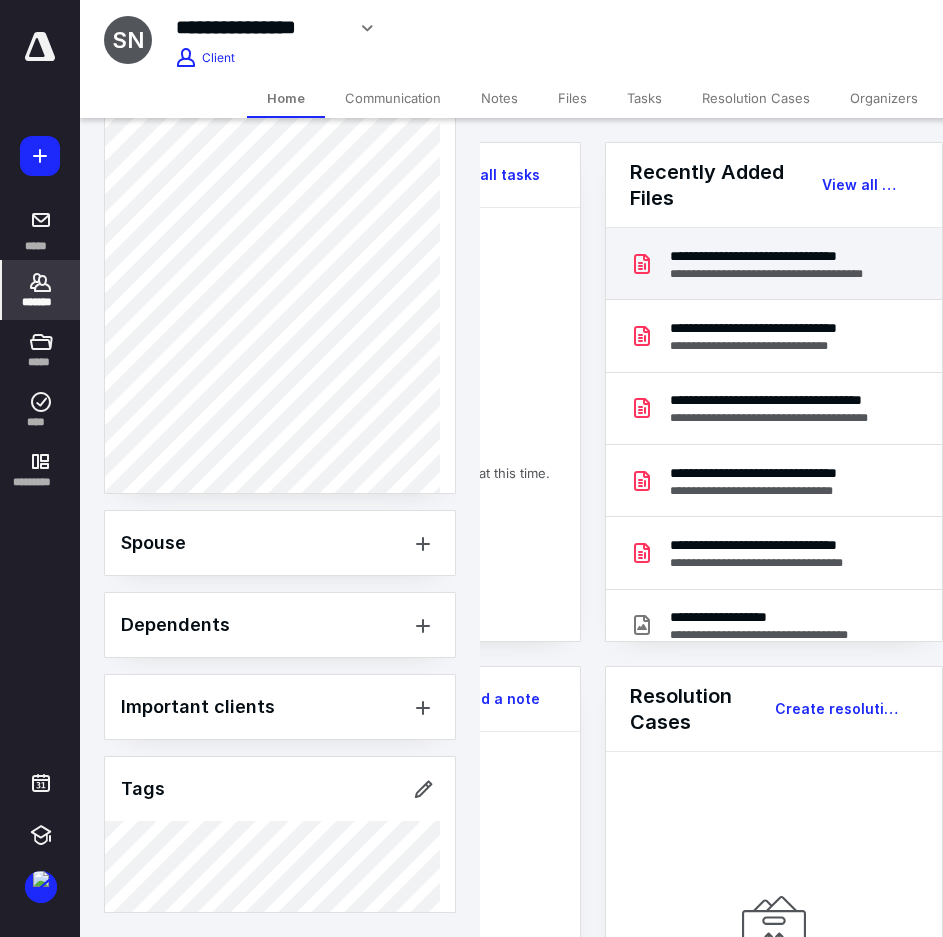 click on "**********" at bounding box center (774, 264) 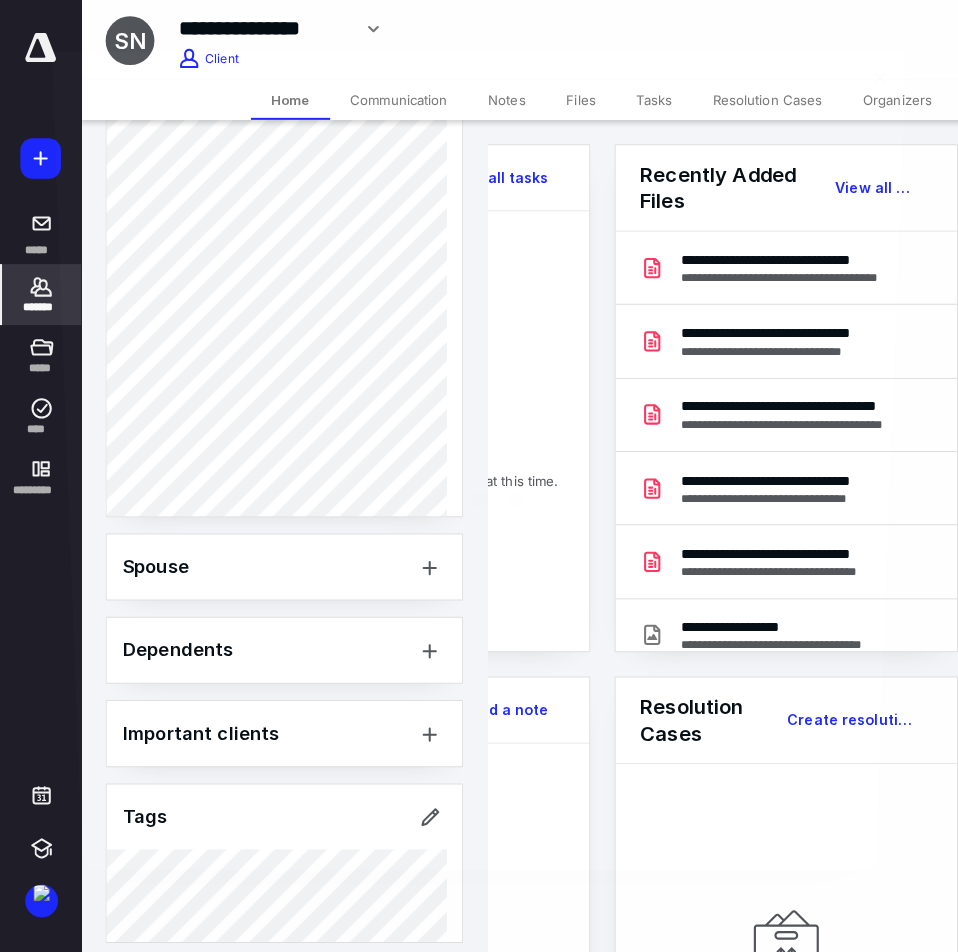 scroll, scrollTop: 0, scrollLeft: 224, axis: horizontal 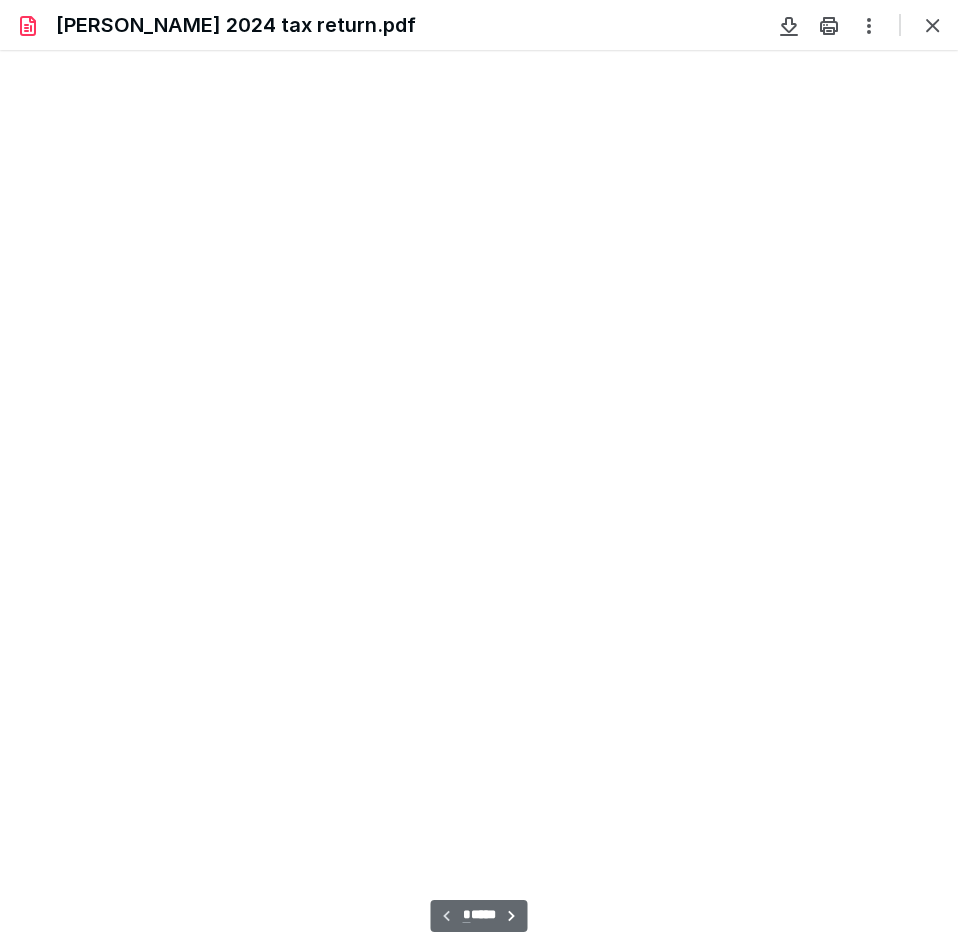 type on "109" 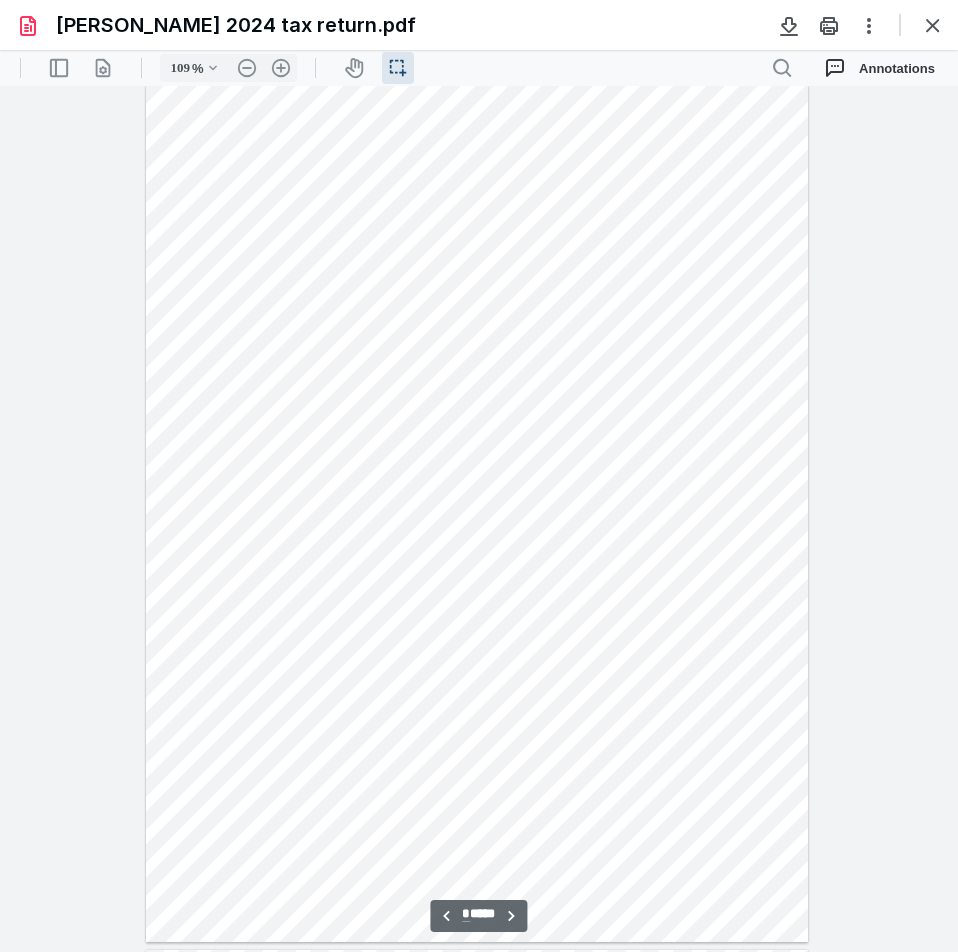 scroll, scrollTop: 2500, scrollLeft: 0, axis: vertical 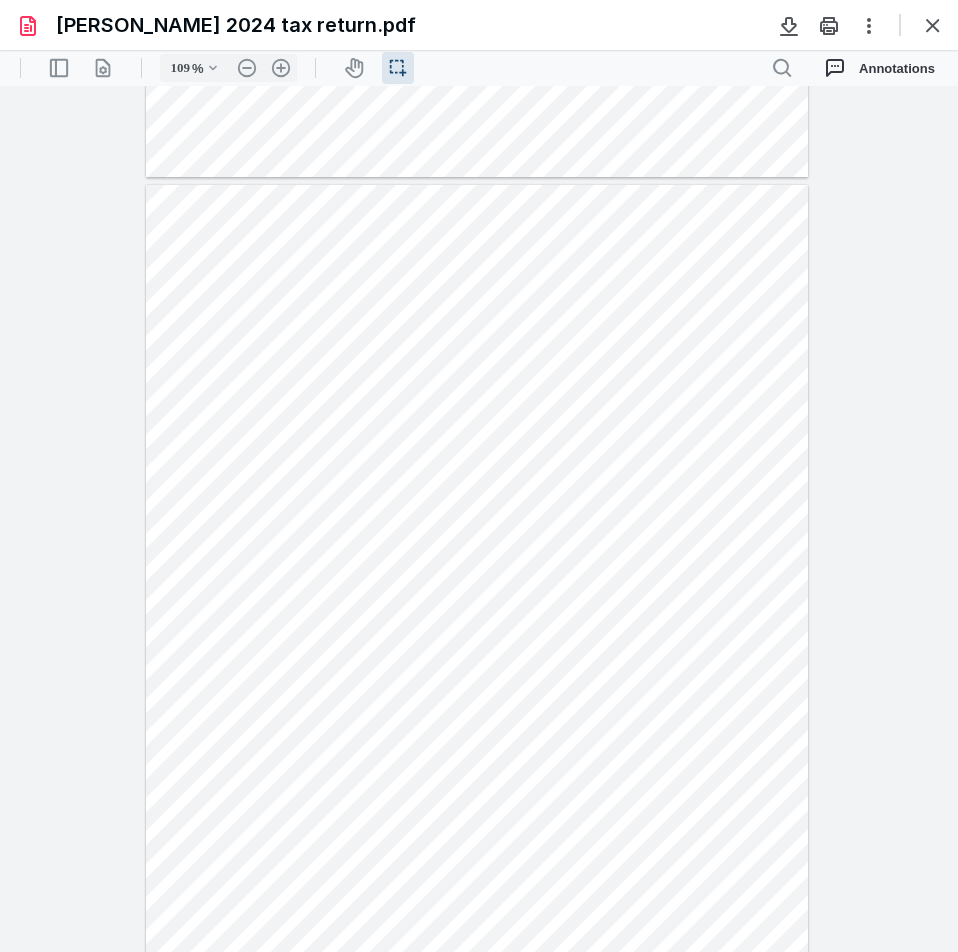 drag, startPoint x: 176, startPoint y: 547, endPoint x: 180, endPoint y: 561, distance: 14.56022 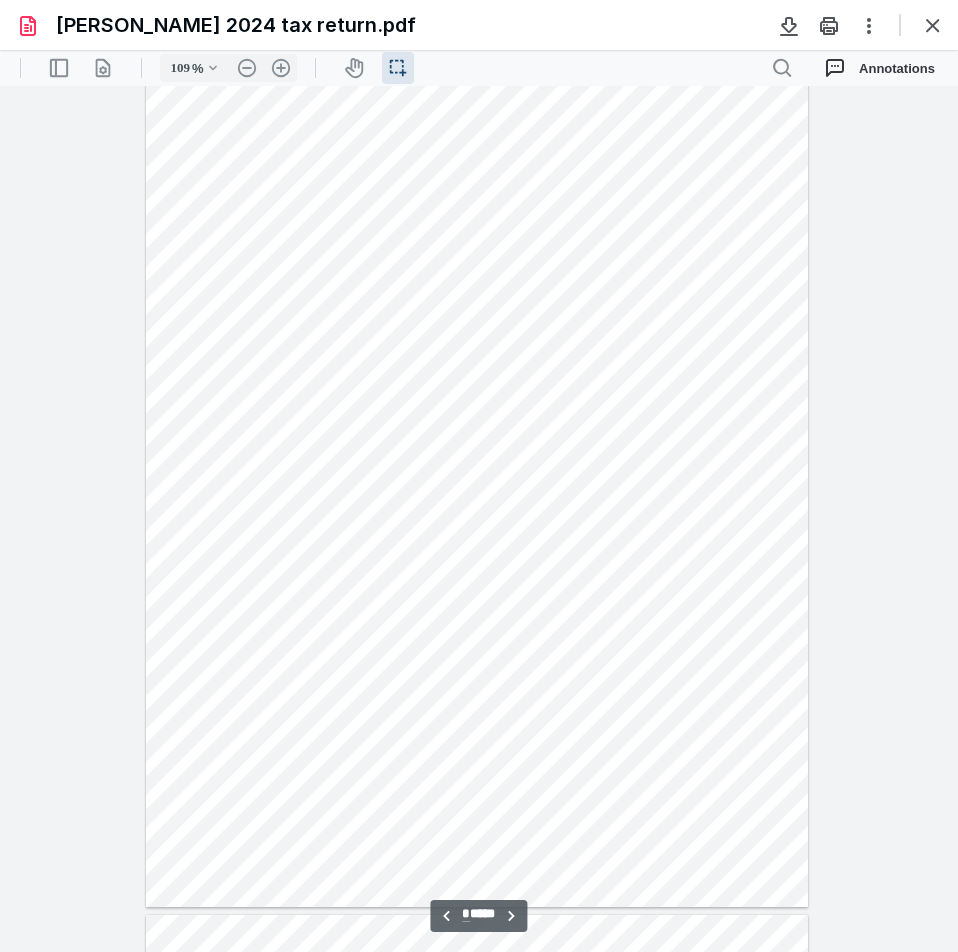 scroll, scrollTop: 3400, scrollLeft: 0, axis: vertical 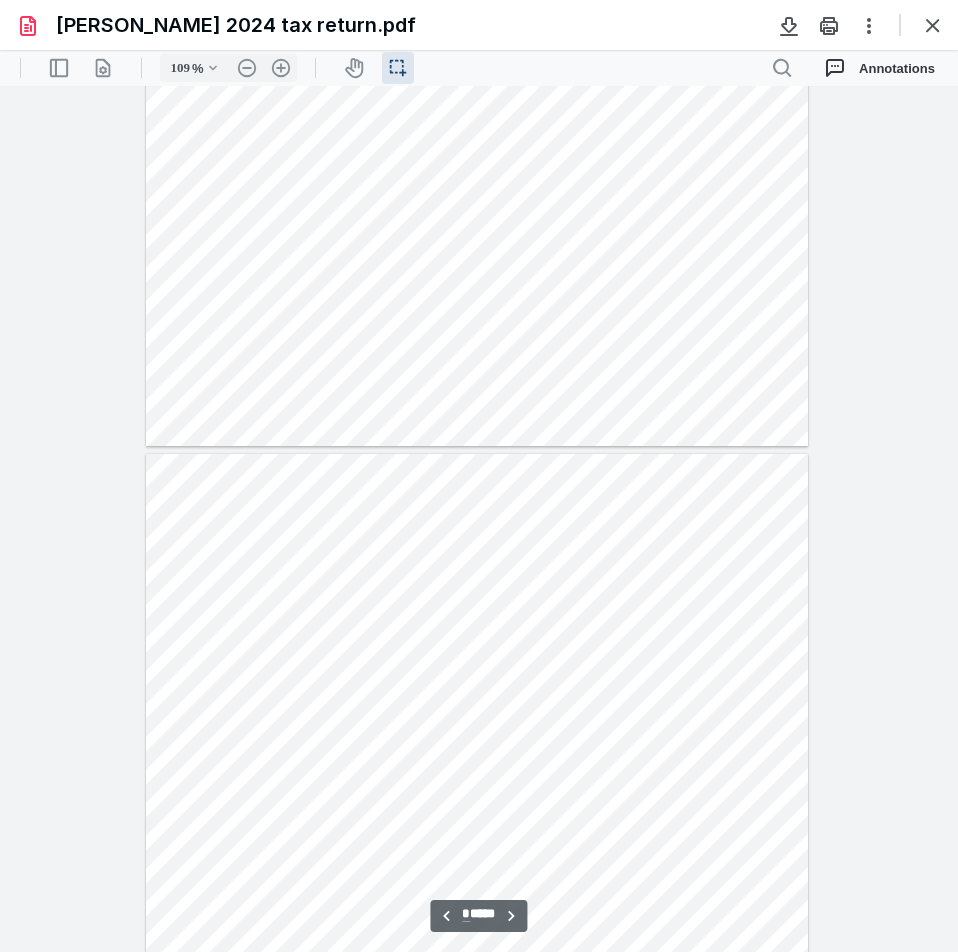 type on "*" 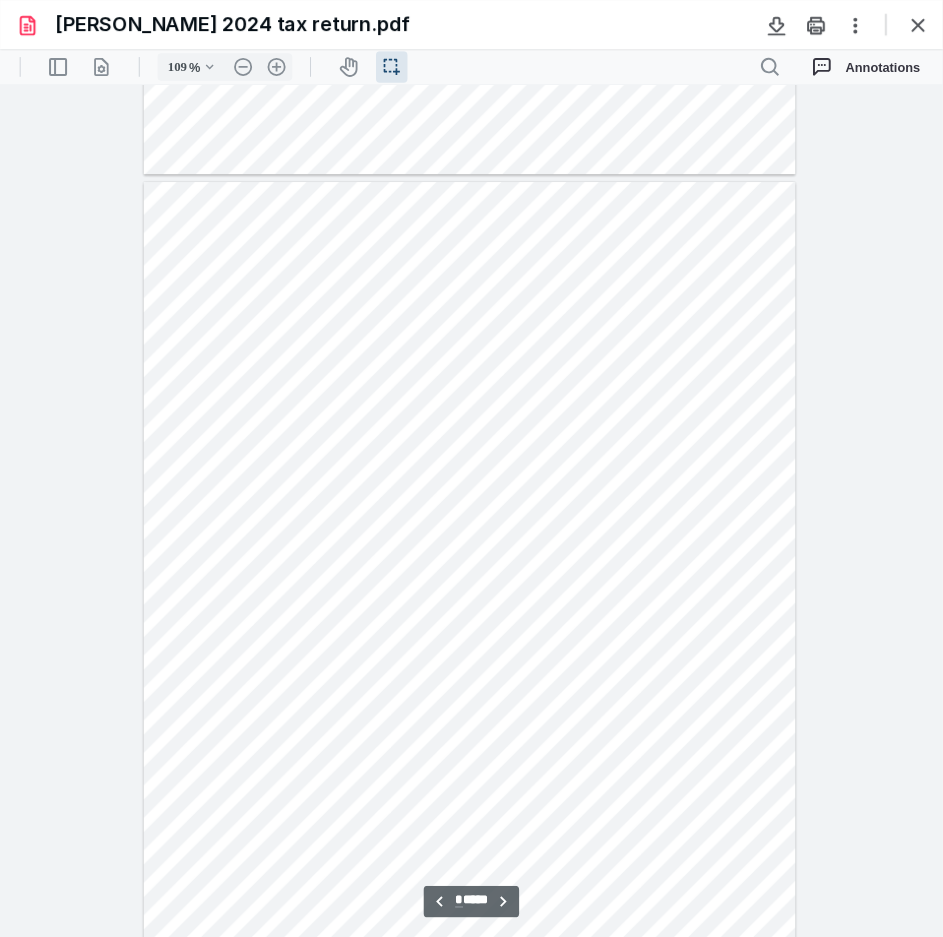 scroll, scrollTop: 2600, scrollLeft: 0, axis: vertical 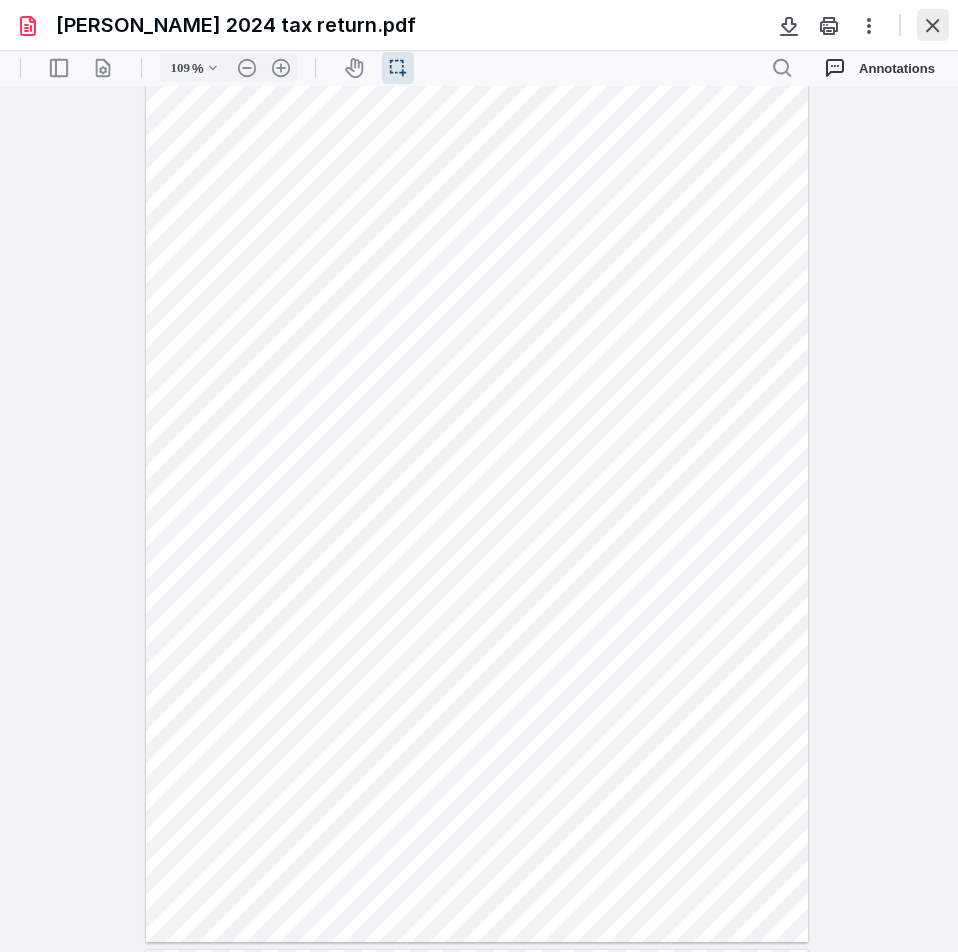 click at bounding box center (933, 25) 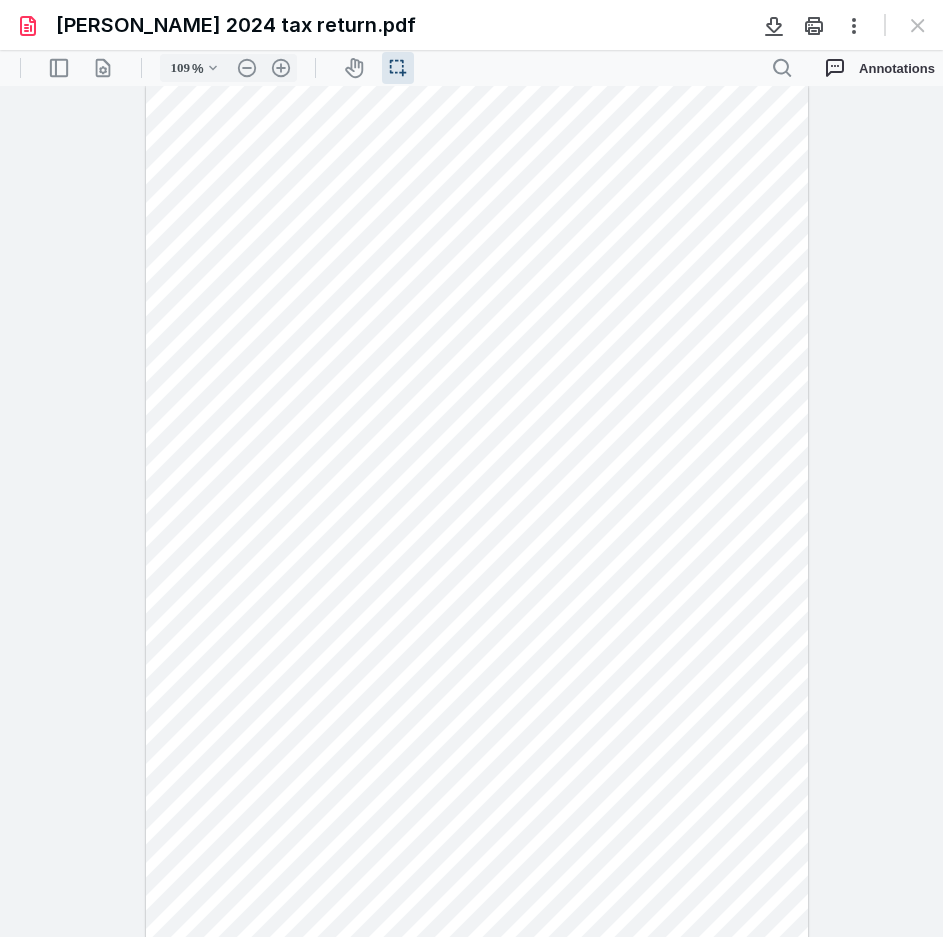 scroll, scrollTop: 645, scrollLeft: 0, axis: vertical 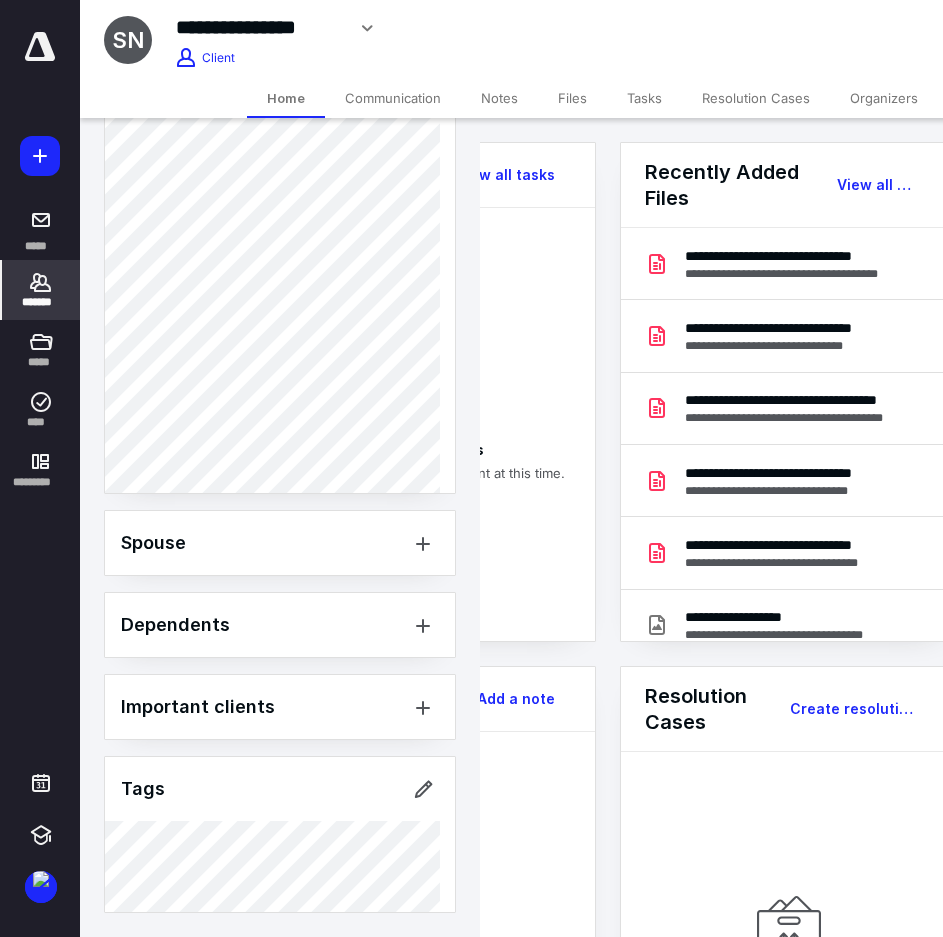 click at bounding box center (40, 47) 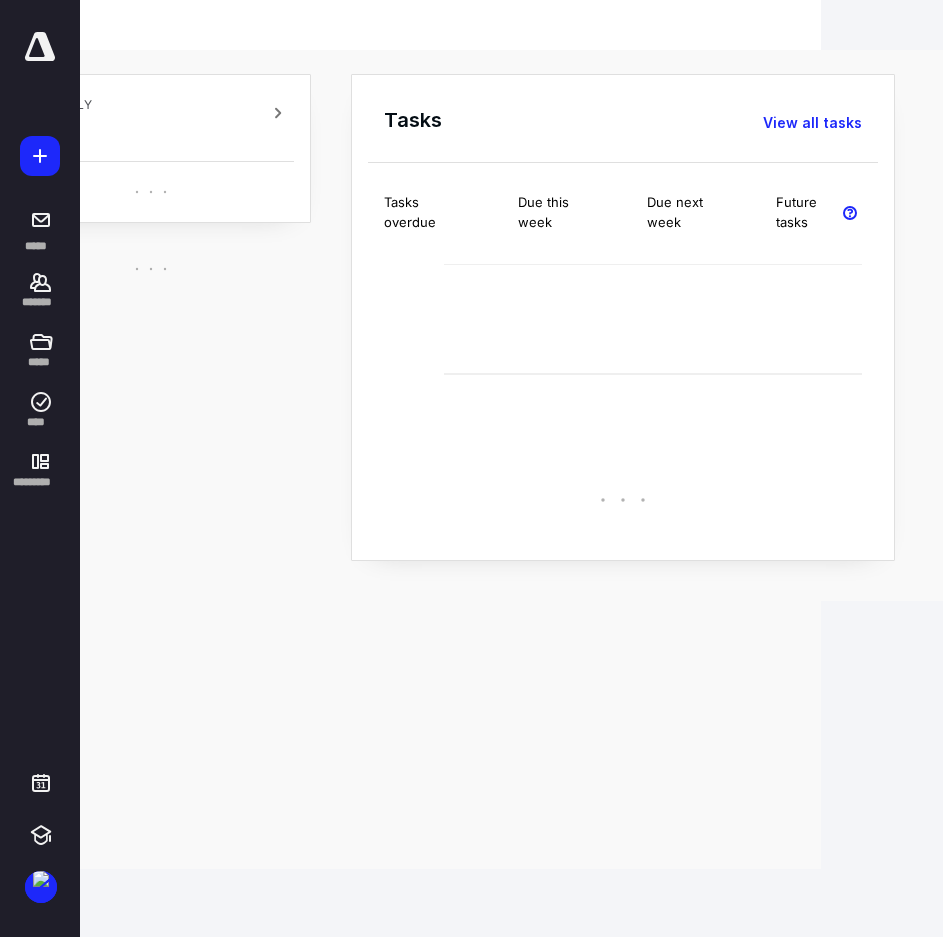 scroll, scrollTop: 0, scrollLeft: 0, axis: both 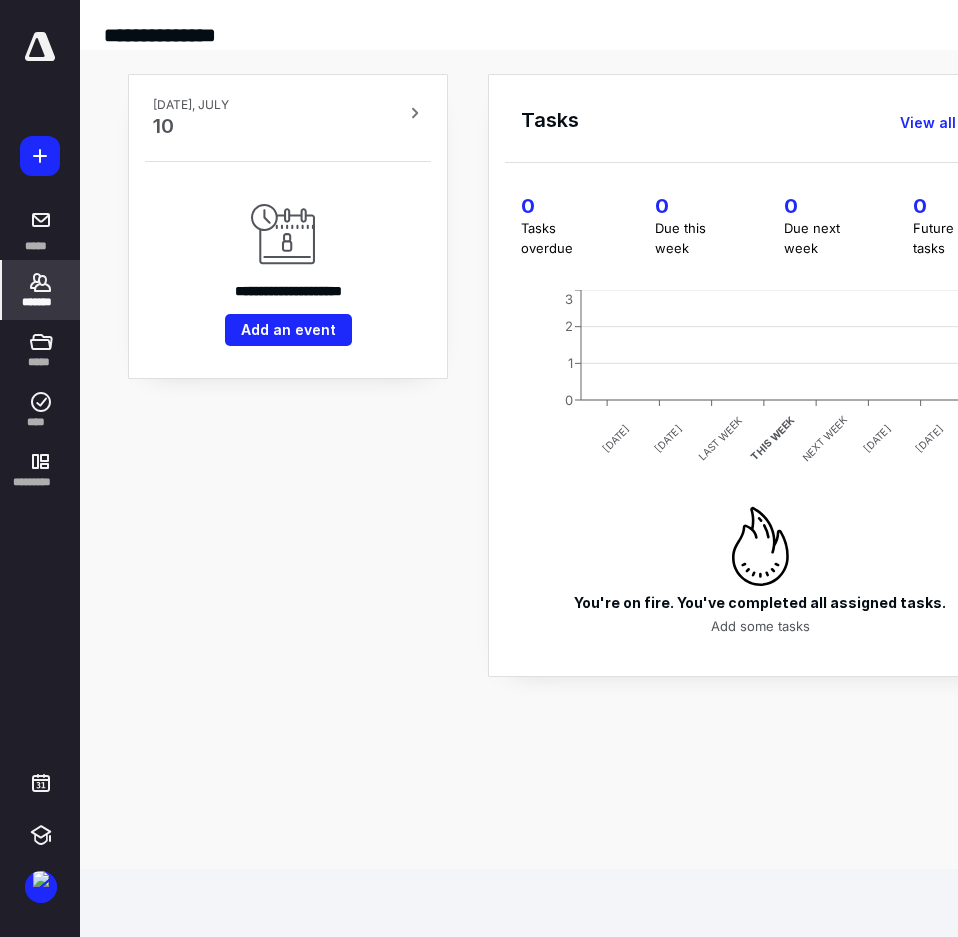 click on "*******" at bounding box center [41, 302] 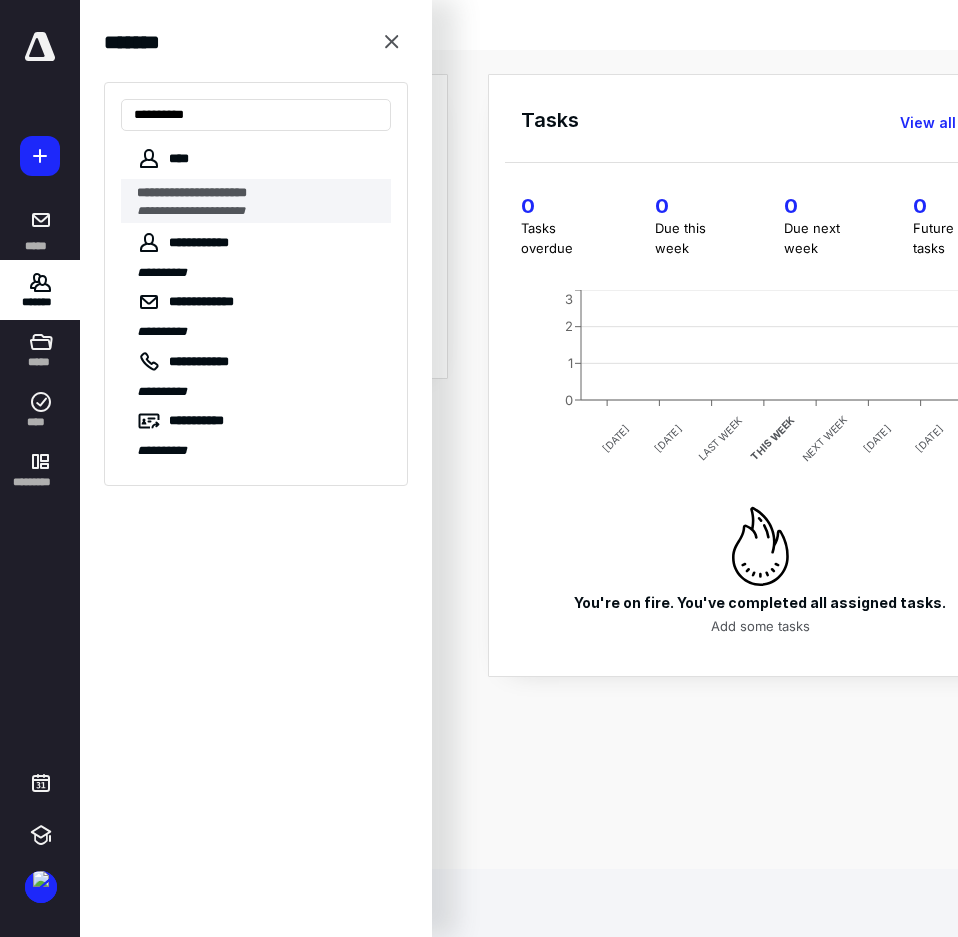 type on "**********" 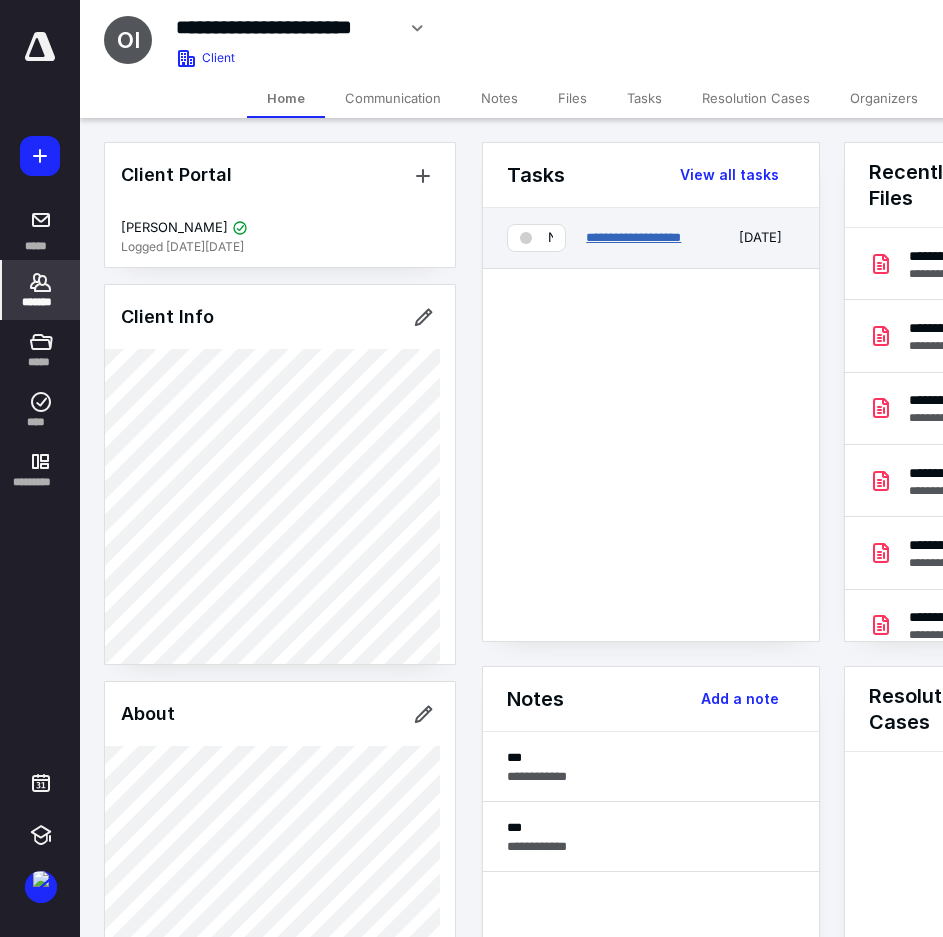 click on "**********" at bounding box center [633, 237] 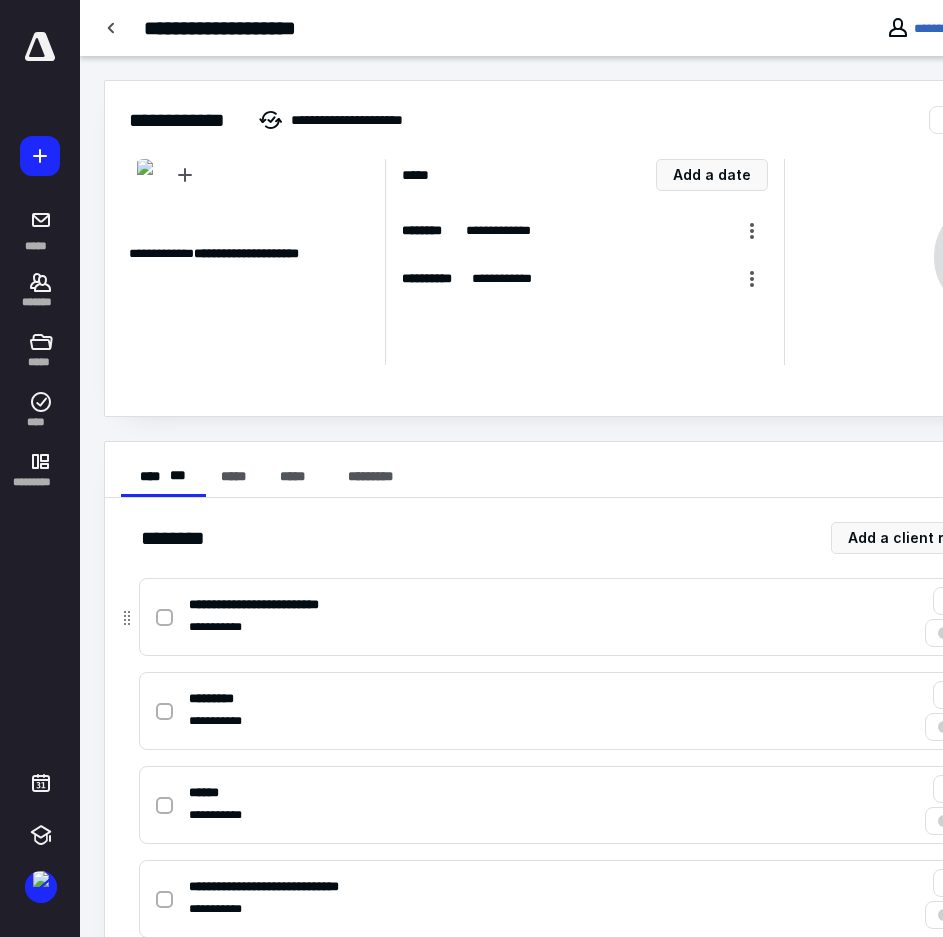 click 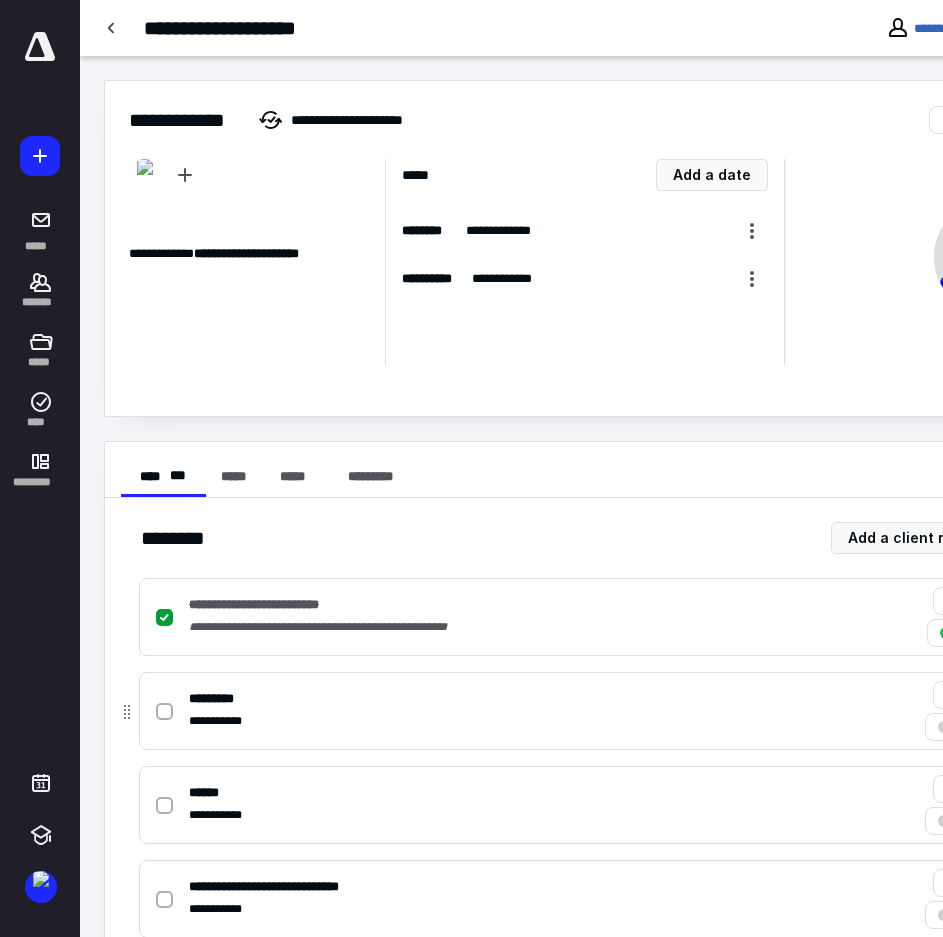 click 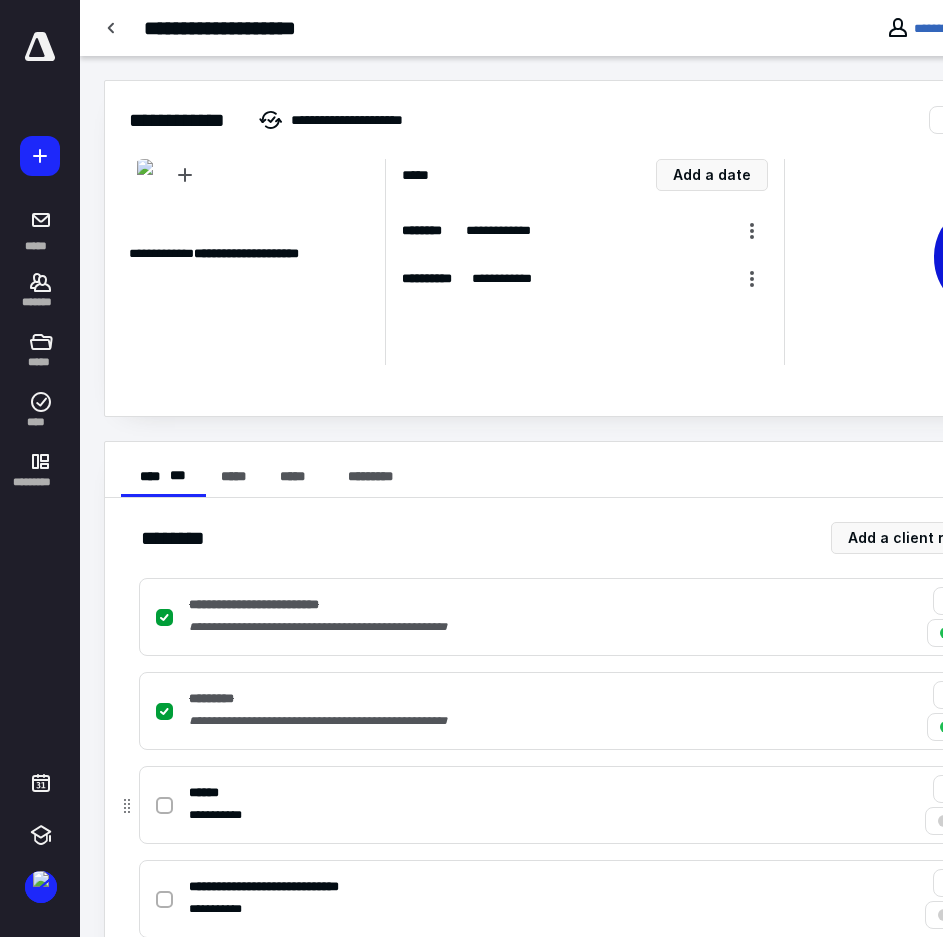 click 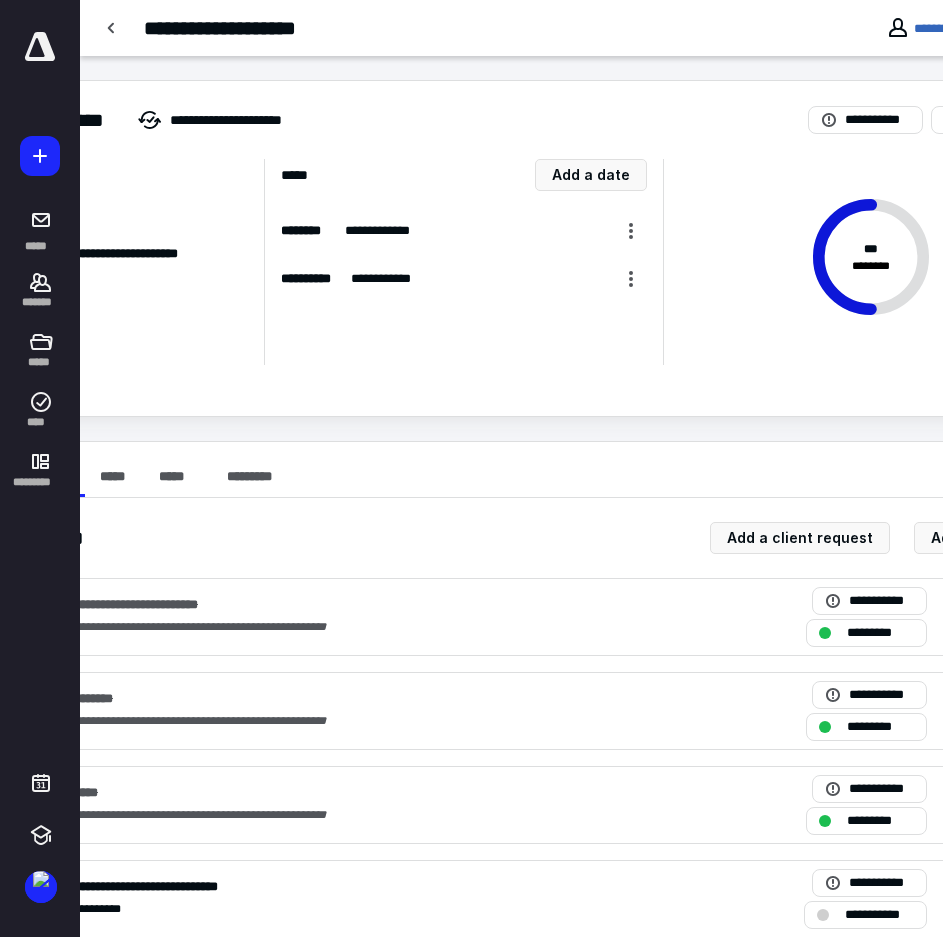 scroll, scrollTop: 0, scrollLeft: 289, axis: horizontal 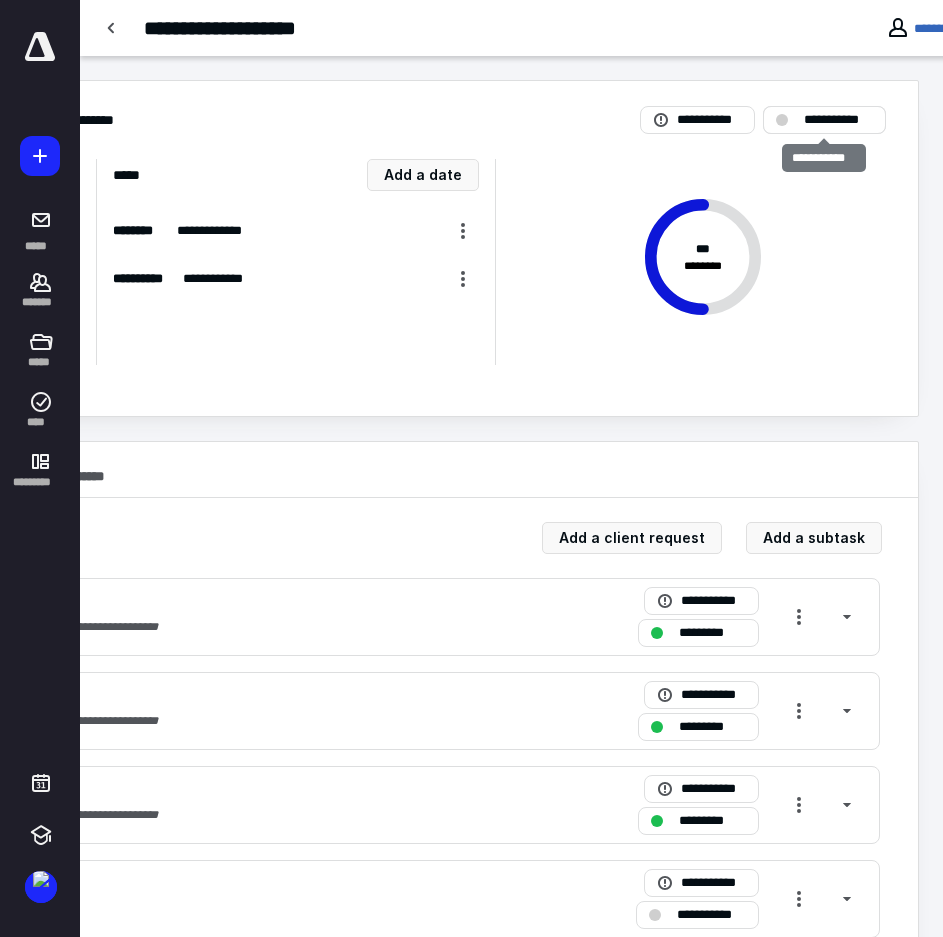 click on "**********" at bounding box center [838, 120] 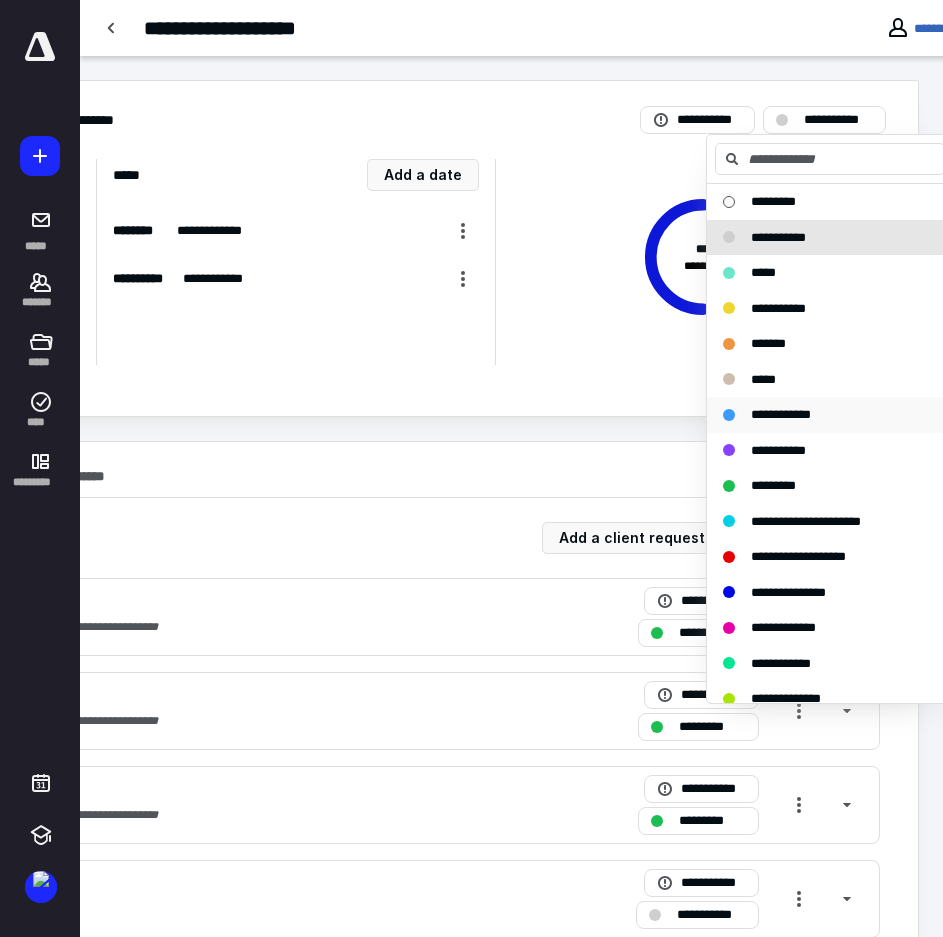 click on "**********" at bounding box center [830, 415] 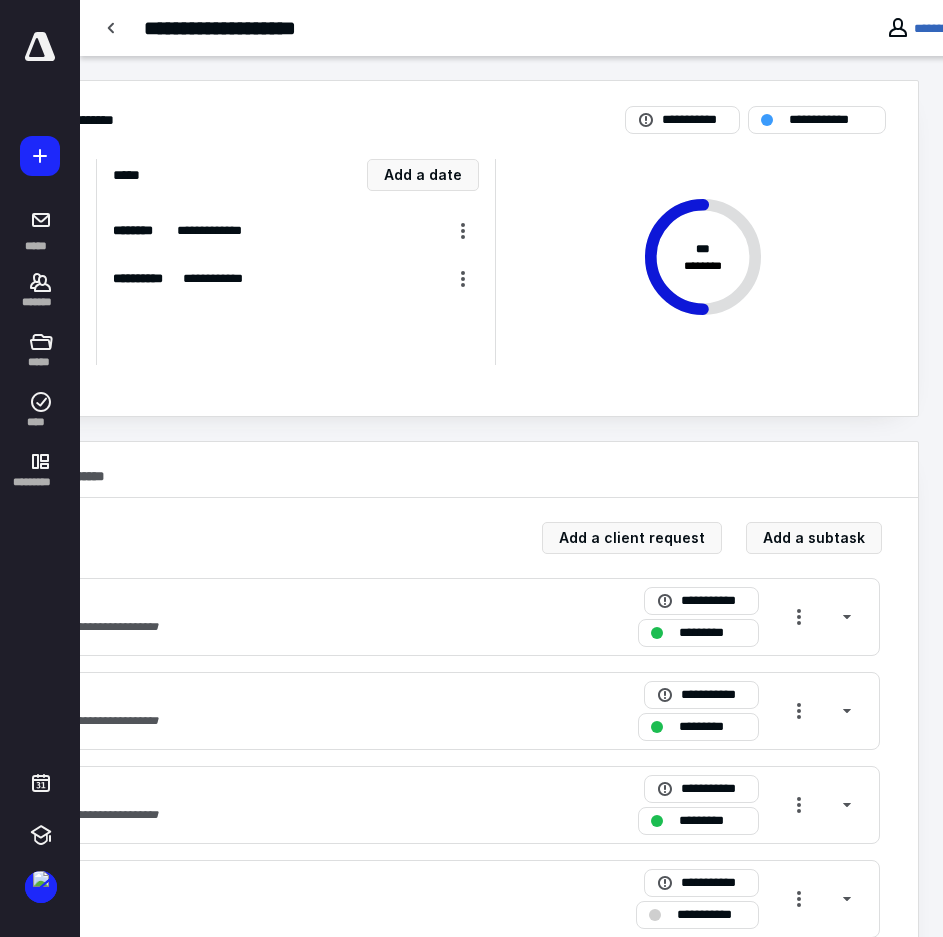click at bounding box center [40, 47] 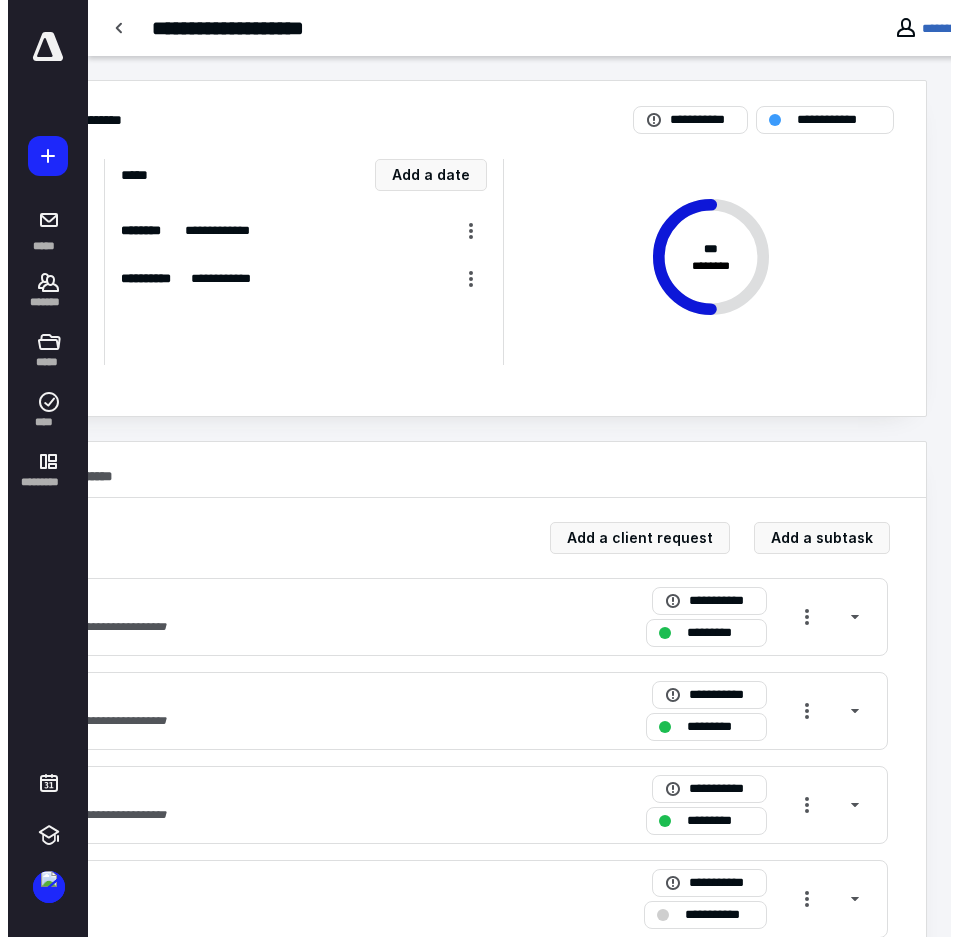 scroll, scrollTop: 0, scrollLeft: 0, axis: both 